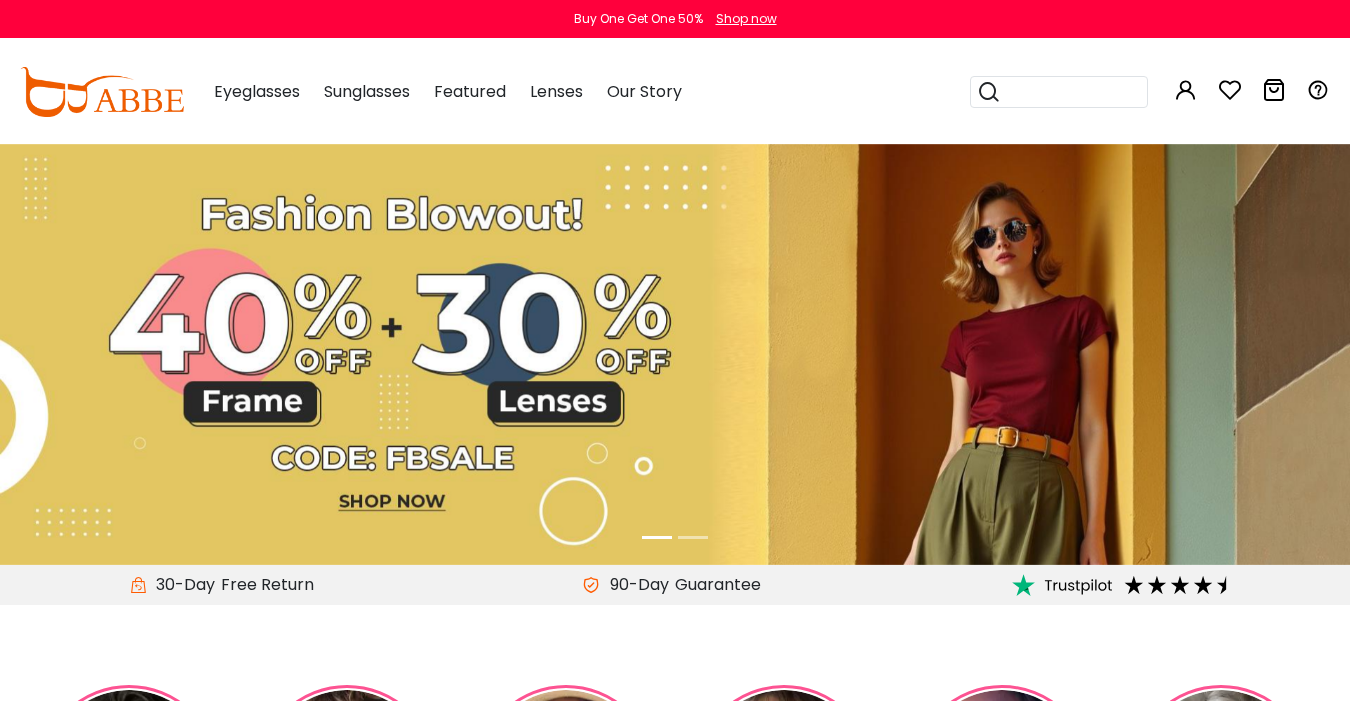 scroll, scrollTop: 0, scrollLeft: 0, axis: both 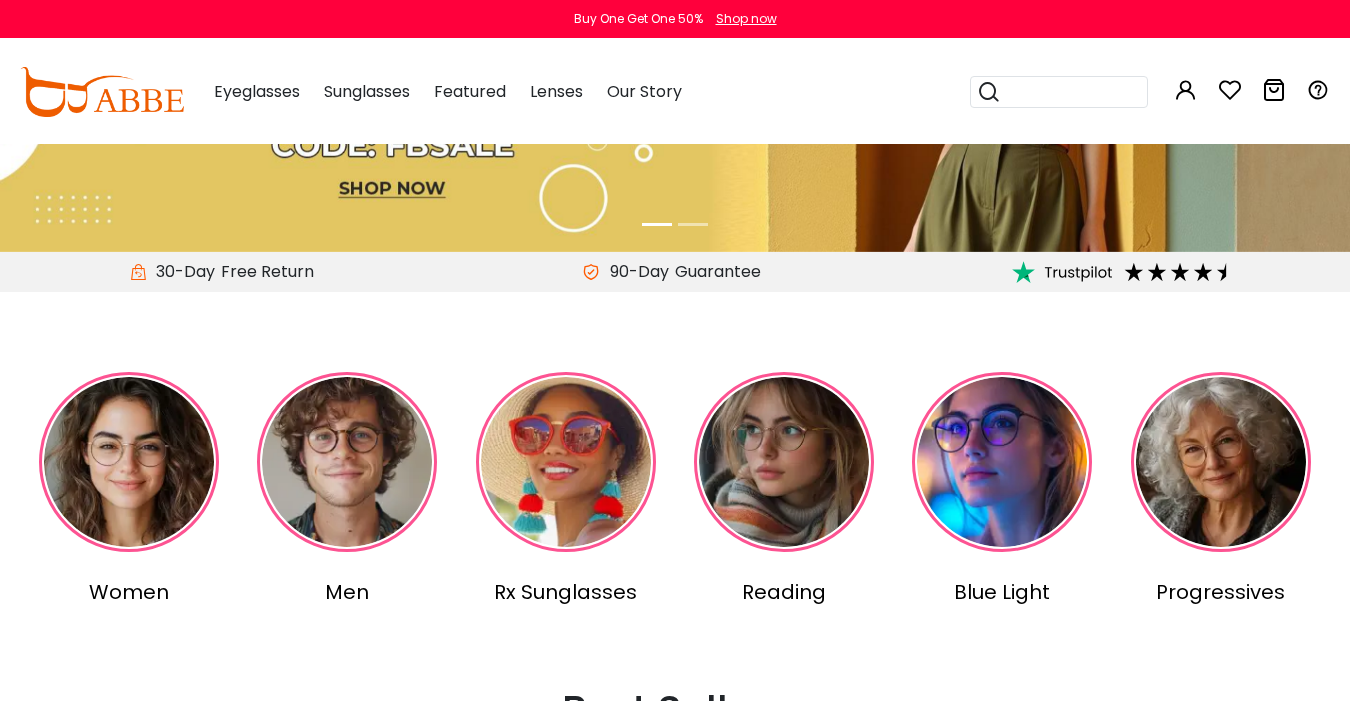click at bounding box center (129, 462) 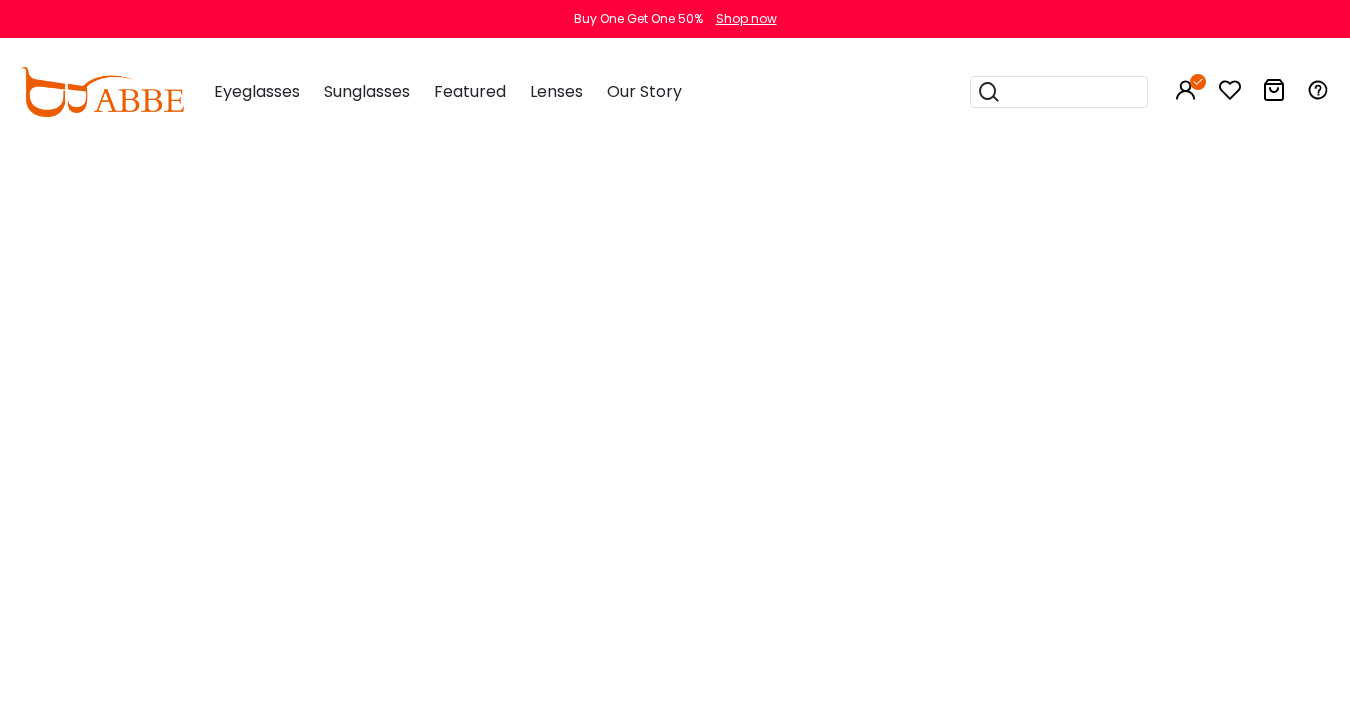scroll, scrollTop: 0, scrollLeft: 0, axis: both 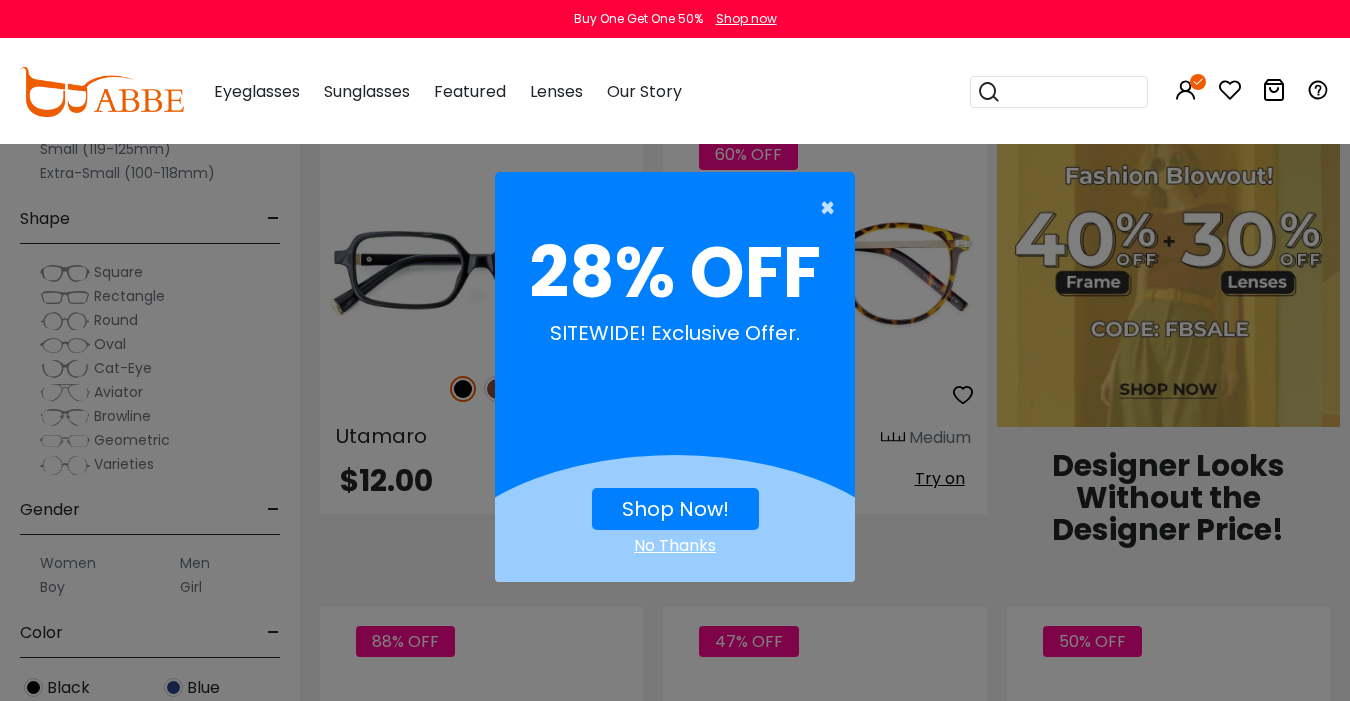 click on "×" at bounding box center (832, 208) 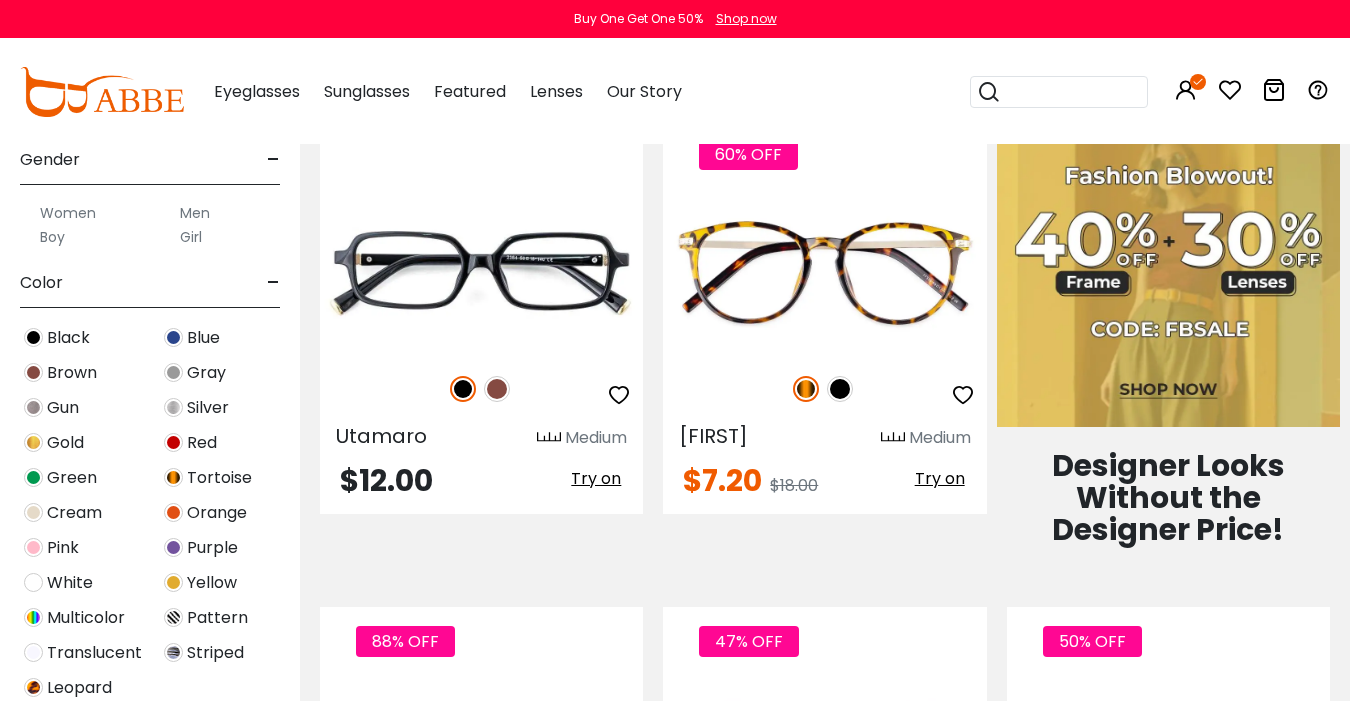 scroll, scrollTop: 371, scrollLeft: 0, axis: vertical 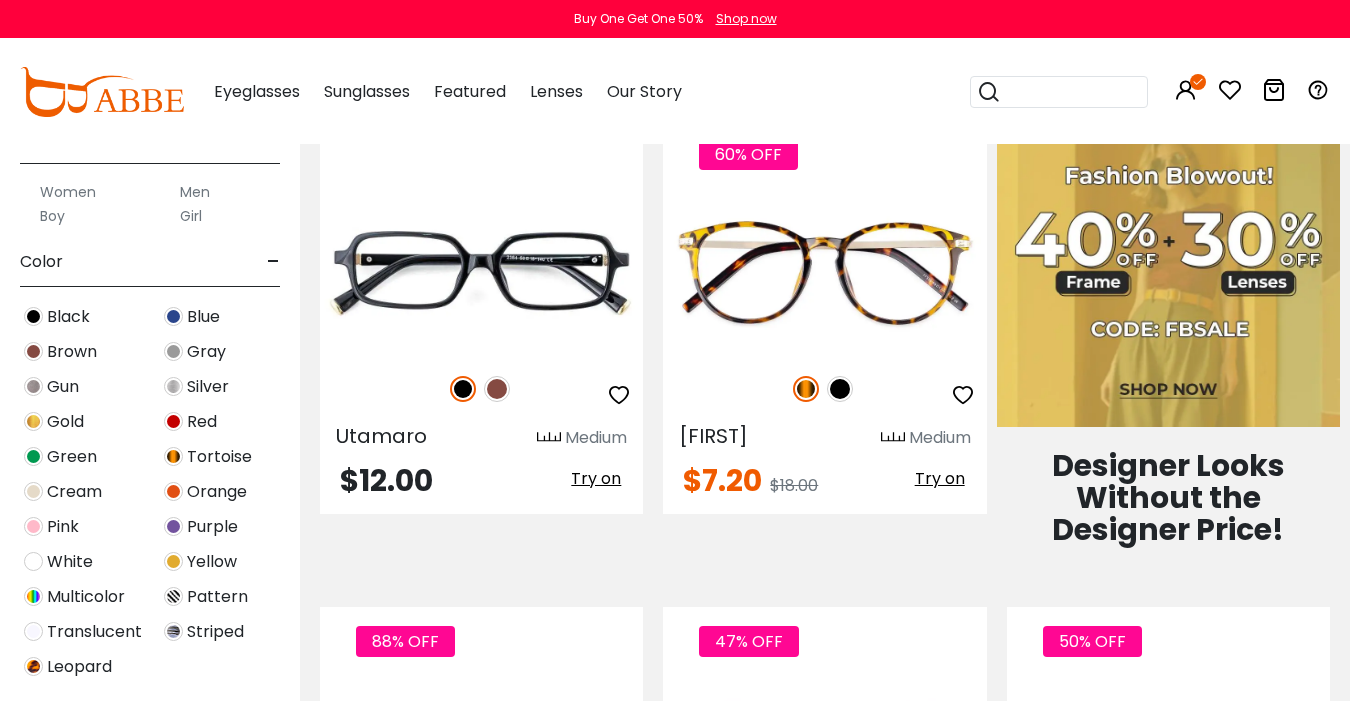 click on "Pink" at bounding box center [63, 527] 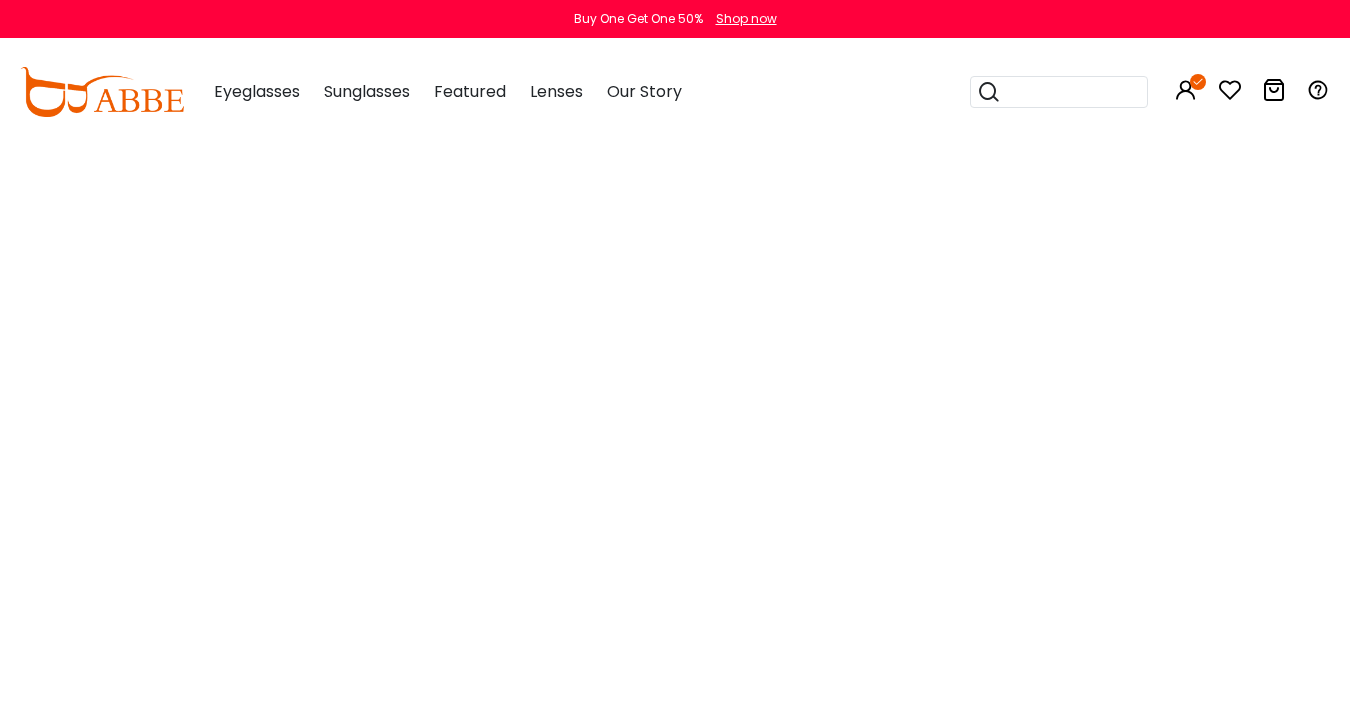 scroll, scrollTop: 0, scrollLeft: 0, axis: both 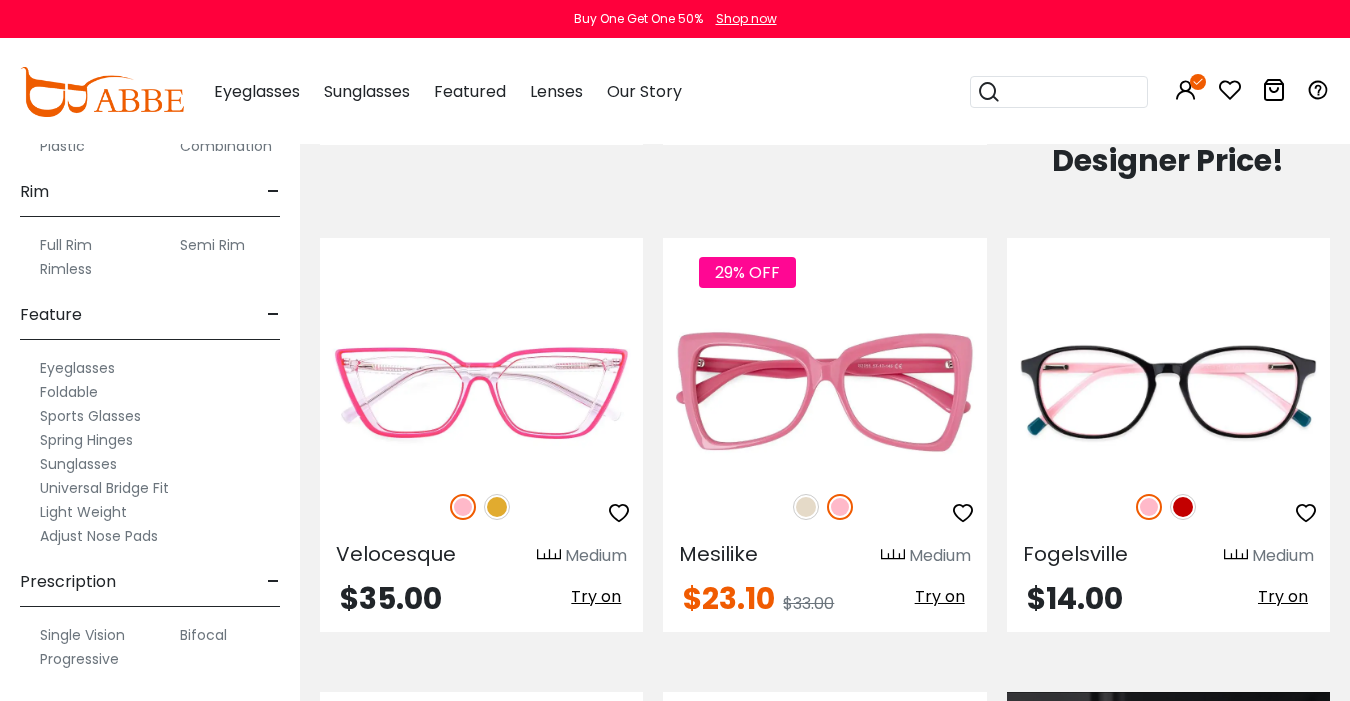 click on "Adjust Nose Pads" at bounding box center [99, 536] 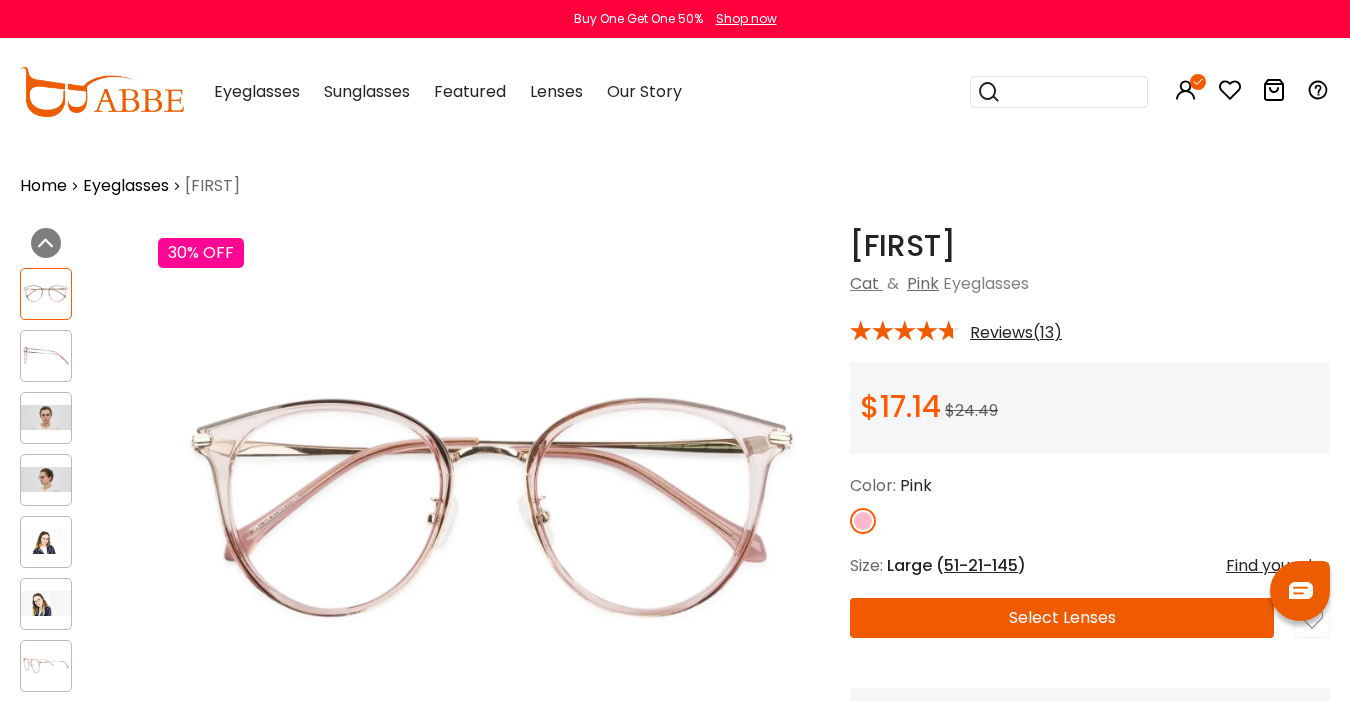 scroll, scrollTop: 0, scrollLeft: 0, axis: both 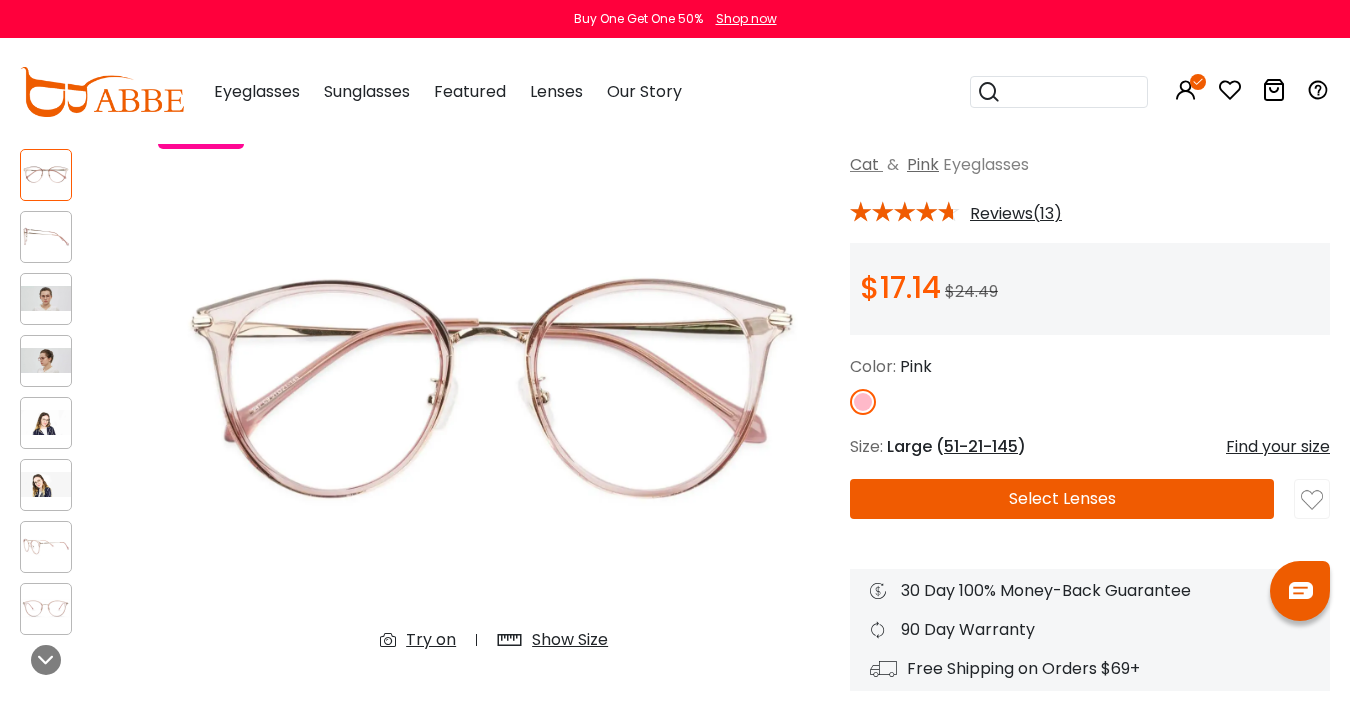 click at bounding box center [46, 423] 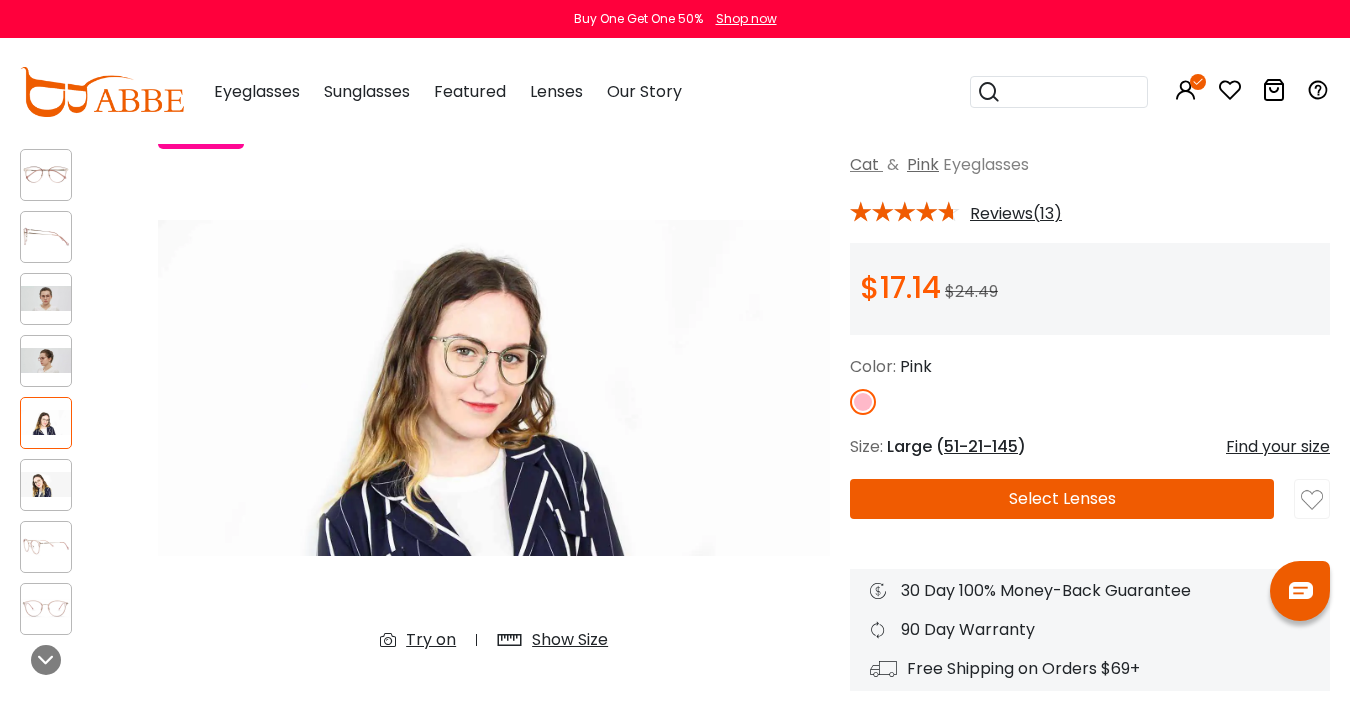click at bounding box center [46, 361] 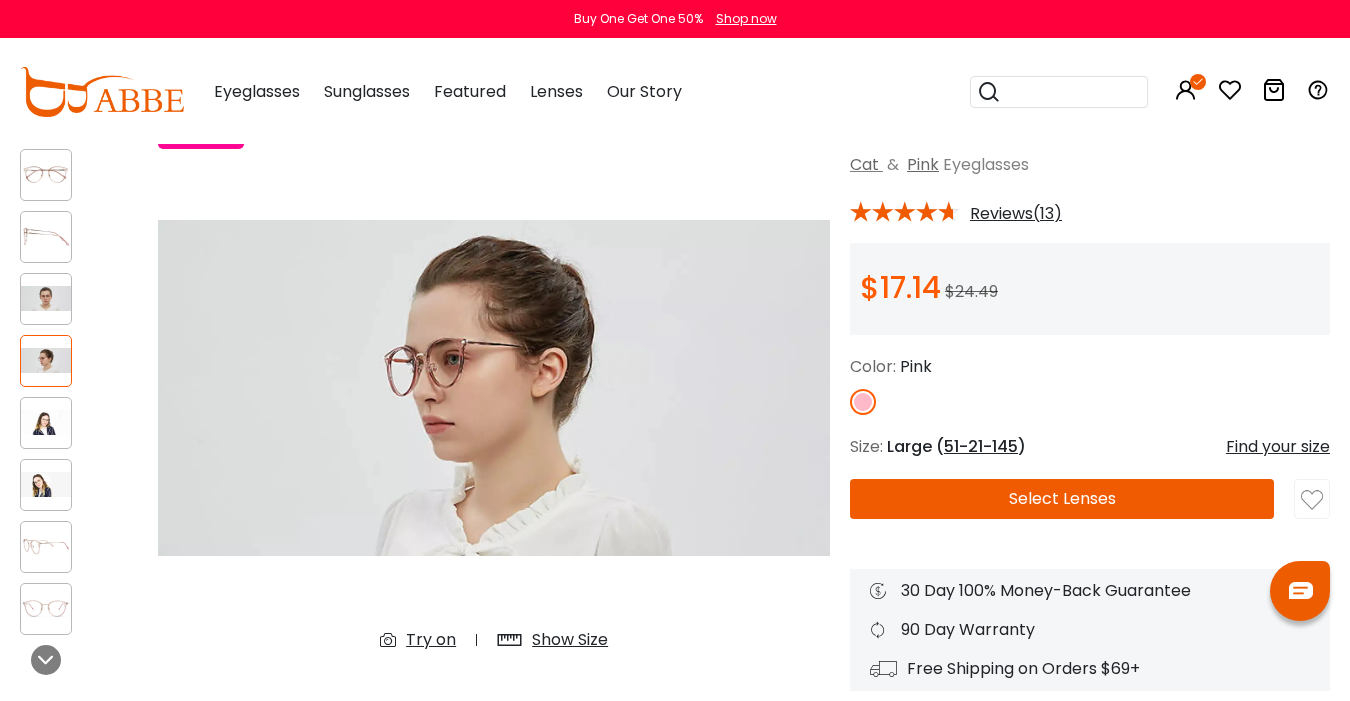 click at bounding box center (46, 174) 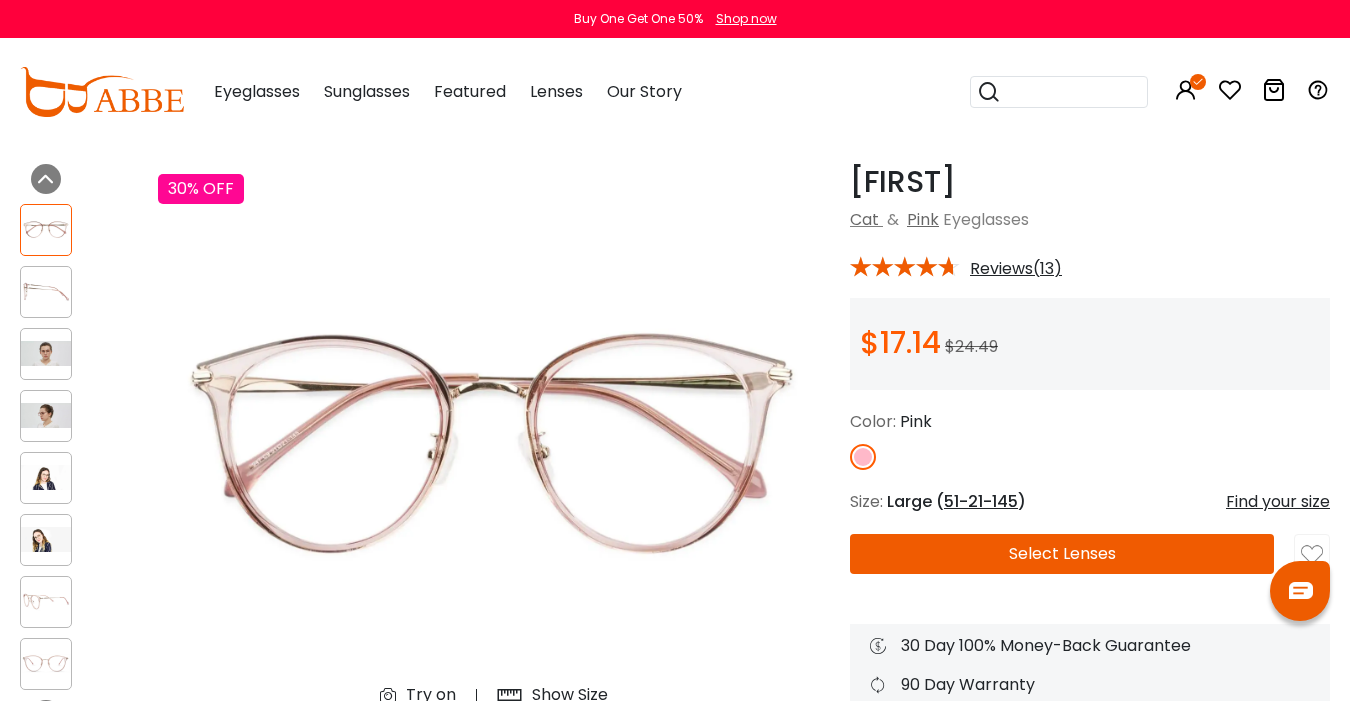 scroll, scrollTop: 60, scrollLeft: 0, axis: vertical 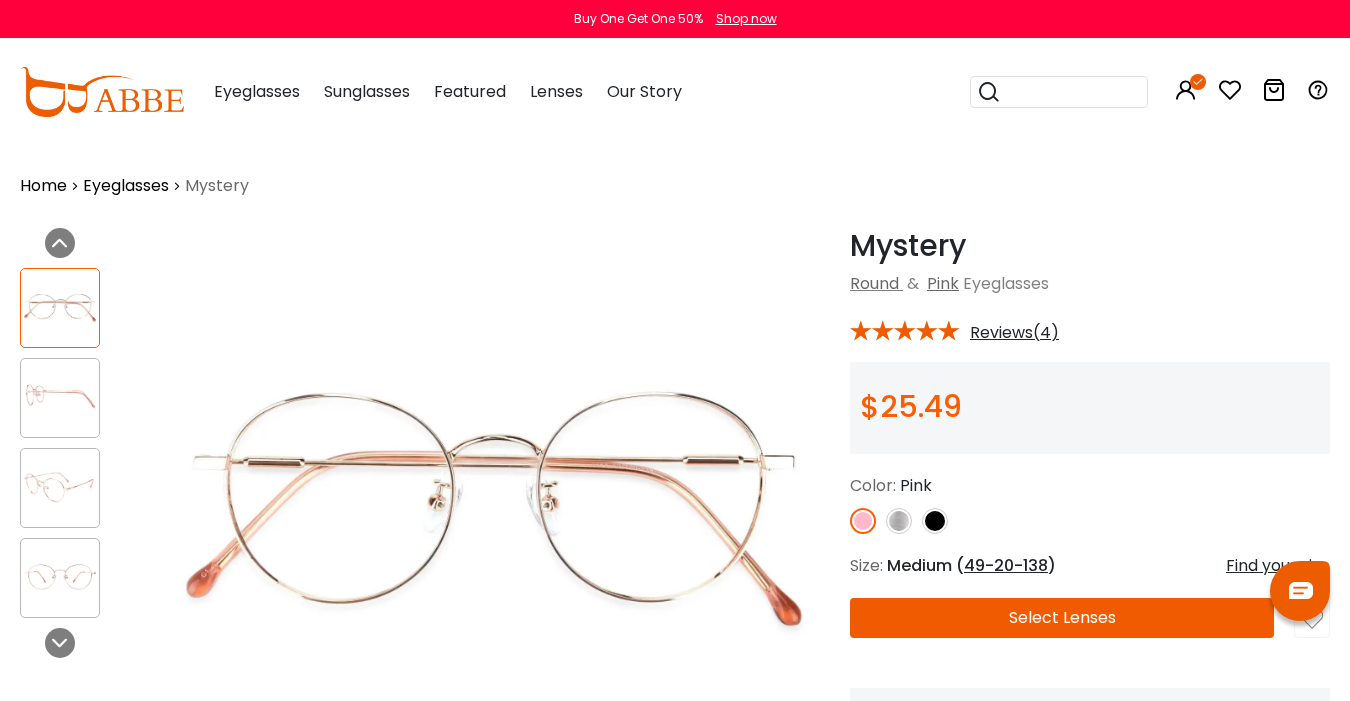 click at bounding box center (60, 397) 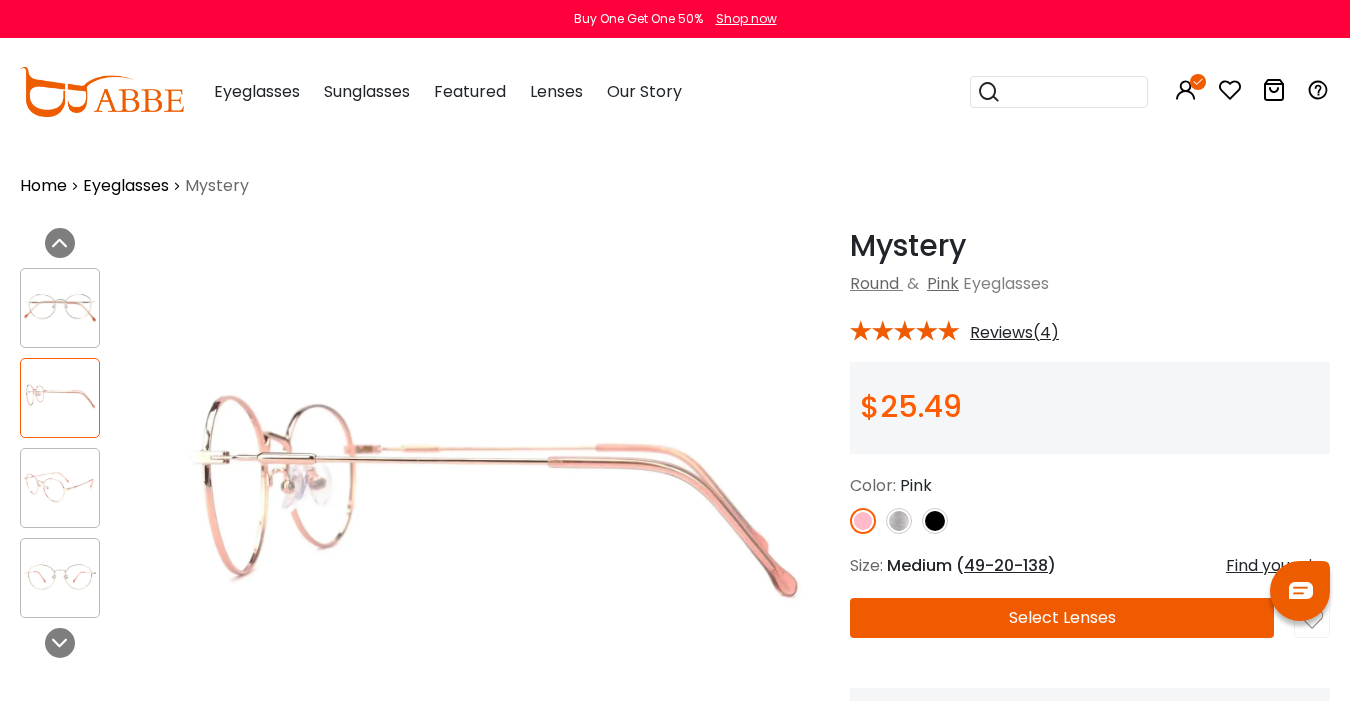 click at bounding box center [60, 488] 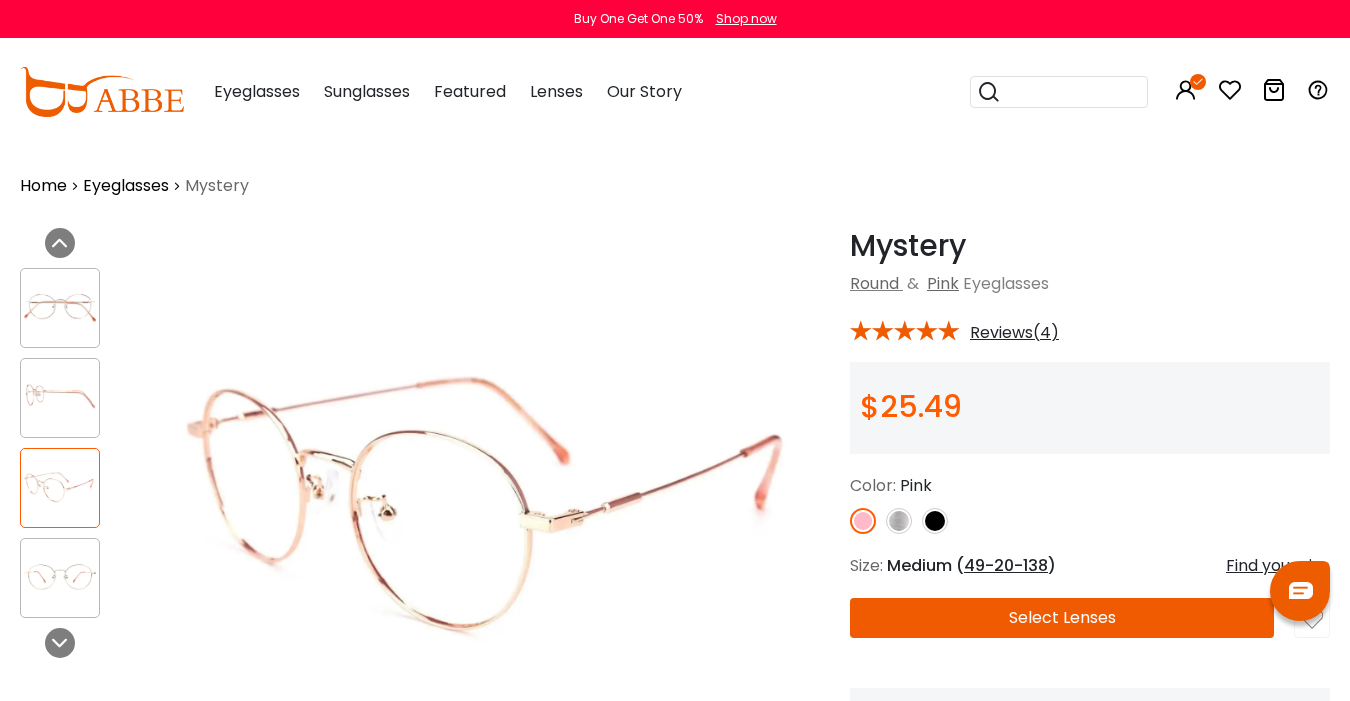 click at bounding box center (60, 577) 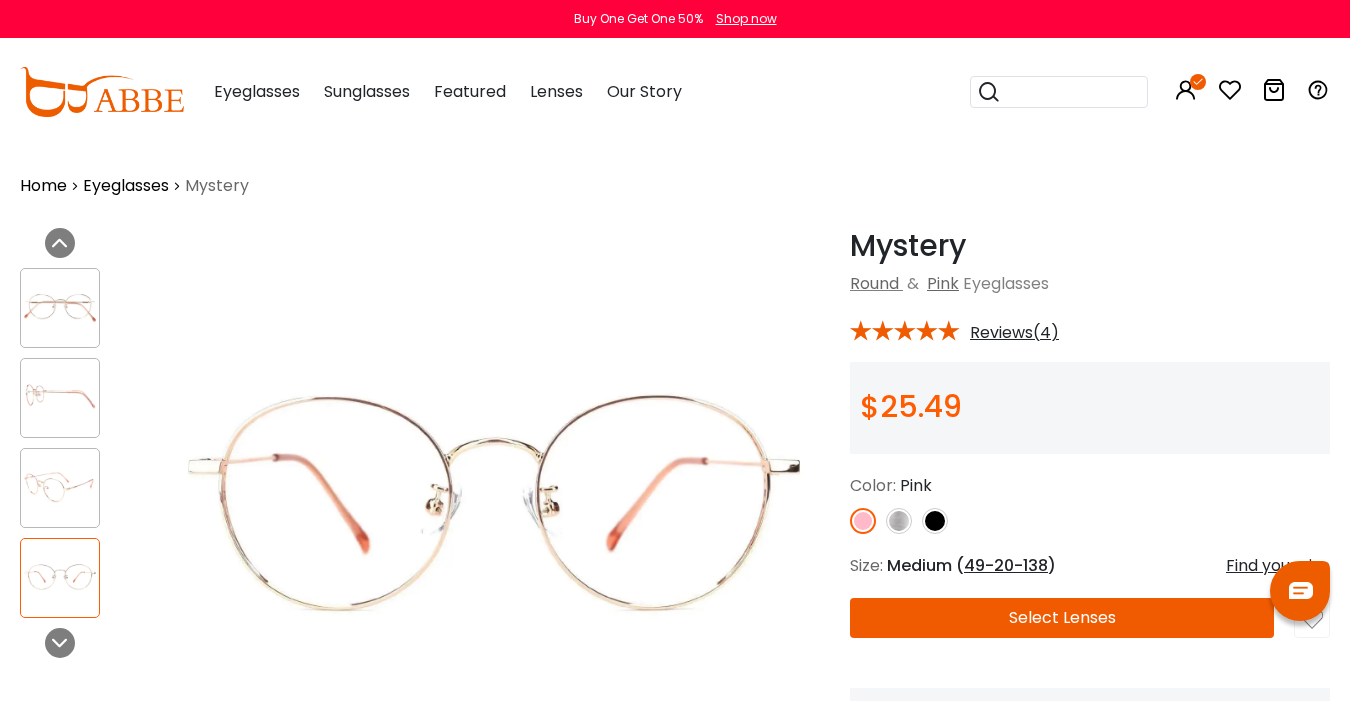 click at bounding box center (60, 397) 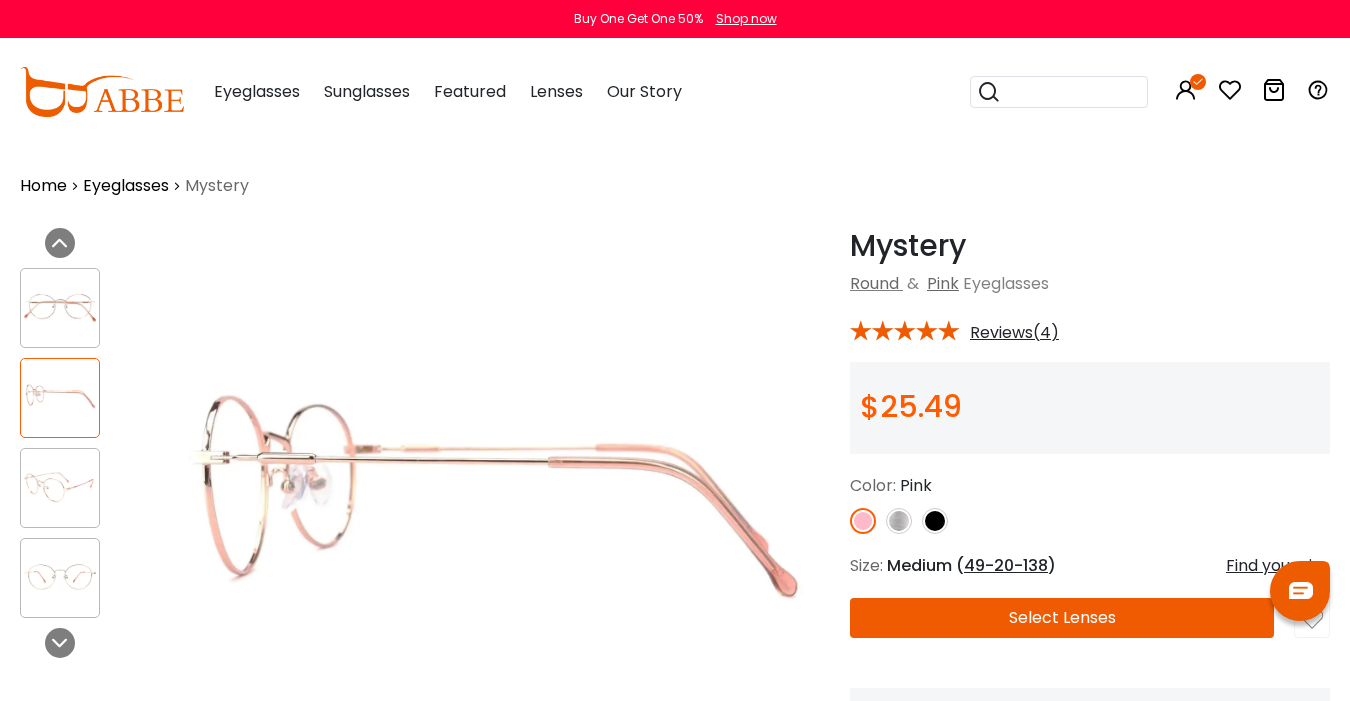 click at bounding box center (60, 488) 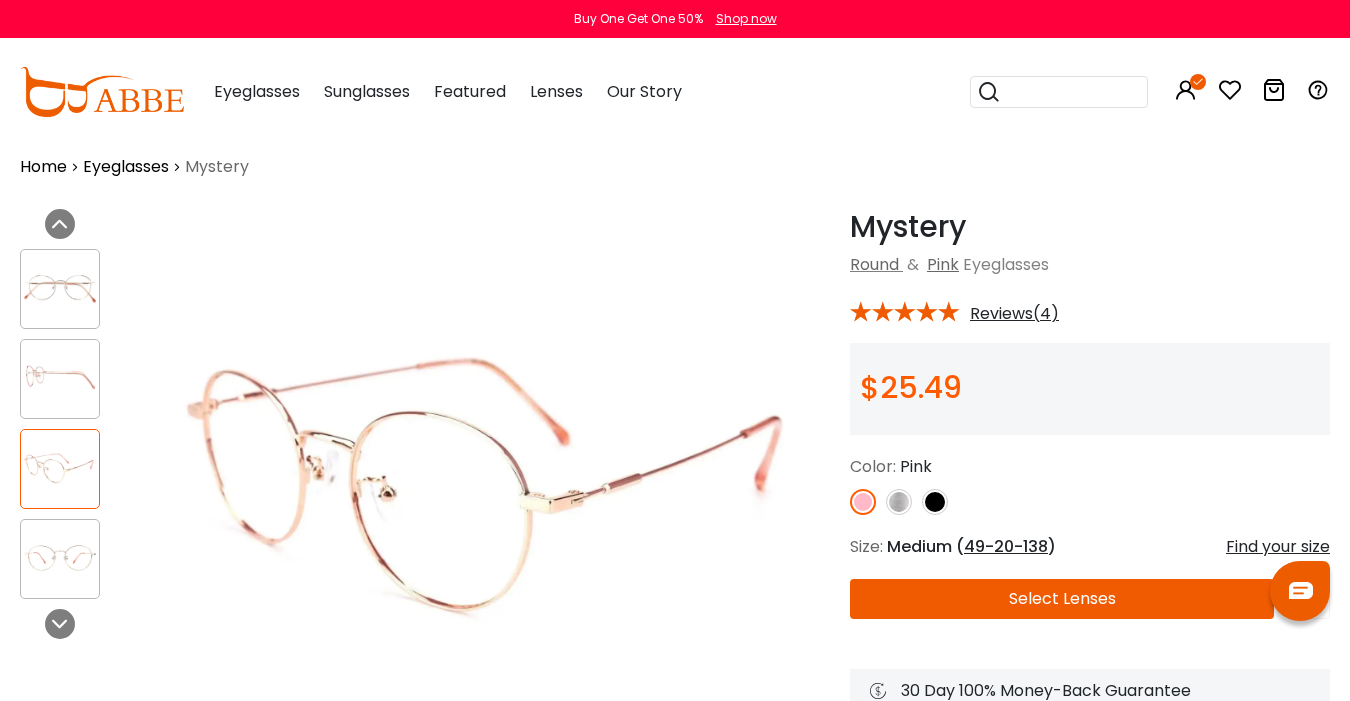 scroll, scrollTop: 0, scrollLeft: 0, axis: both 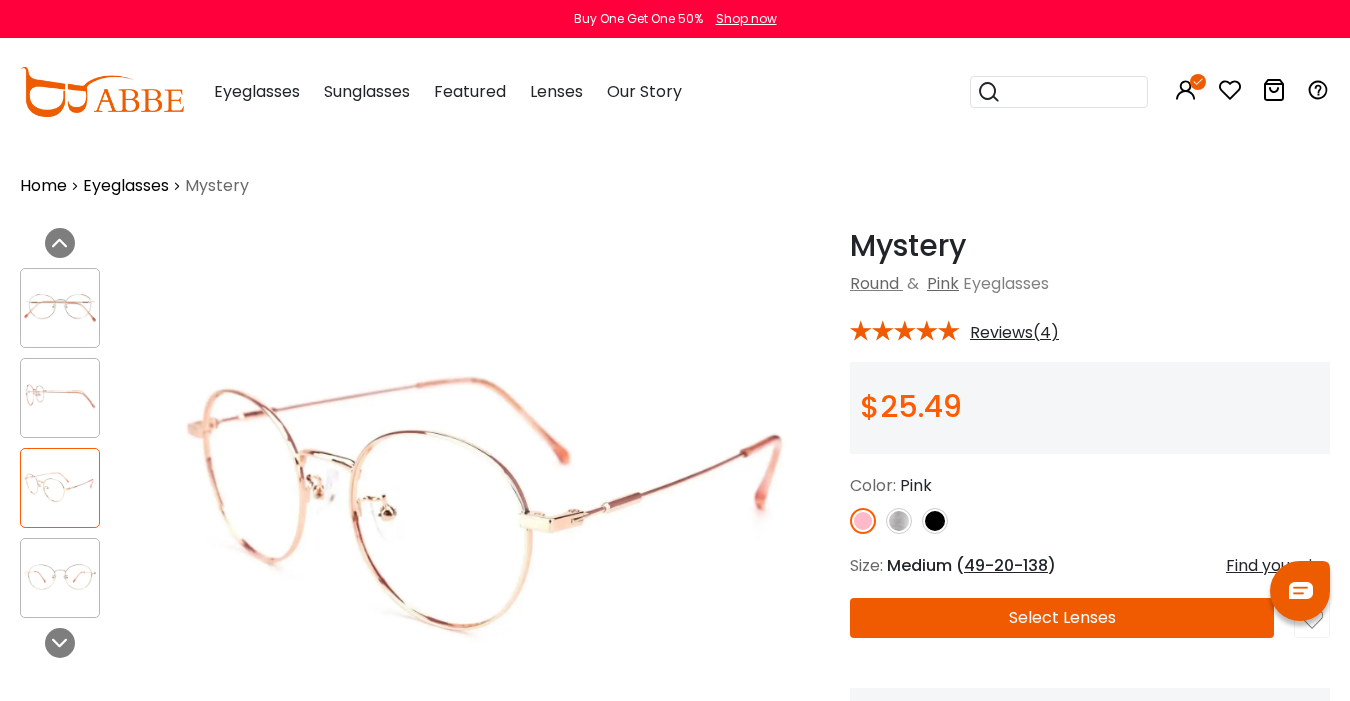 click at bounding box center [60, 397] 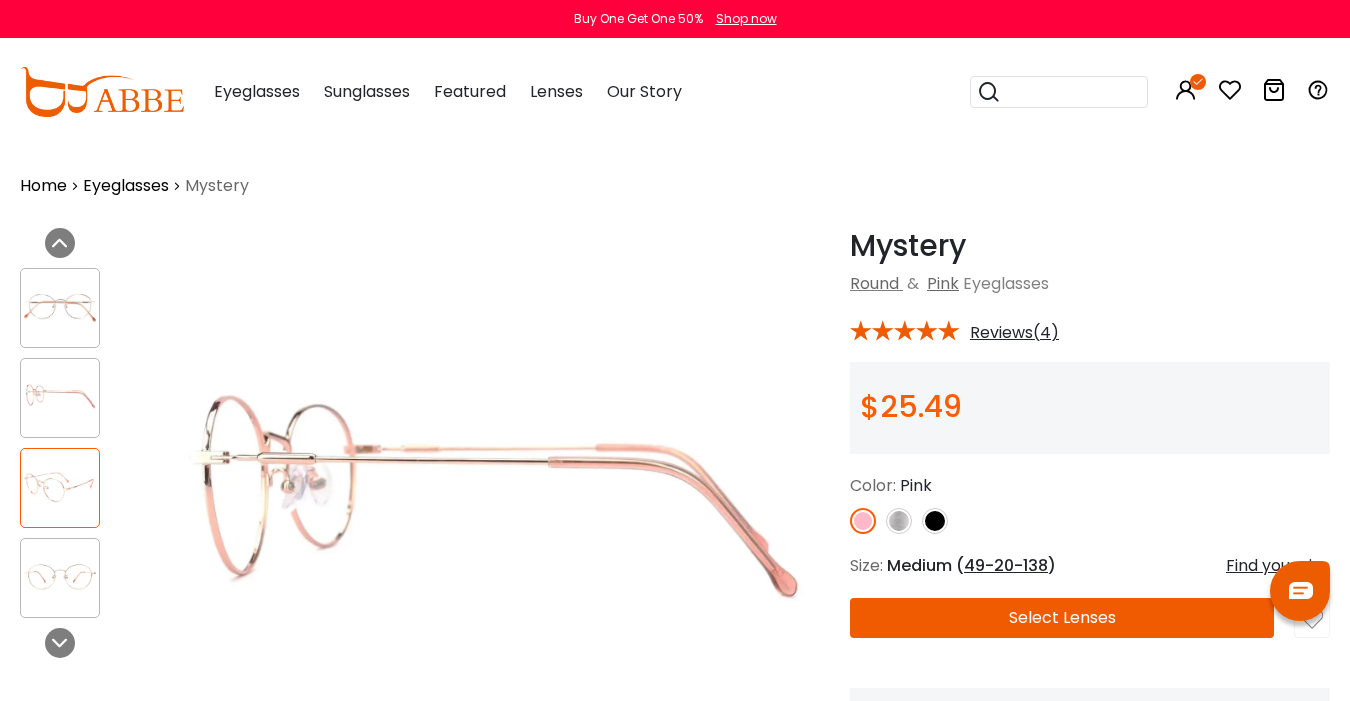 click at bounding box center [60, 307] 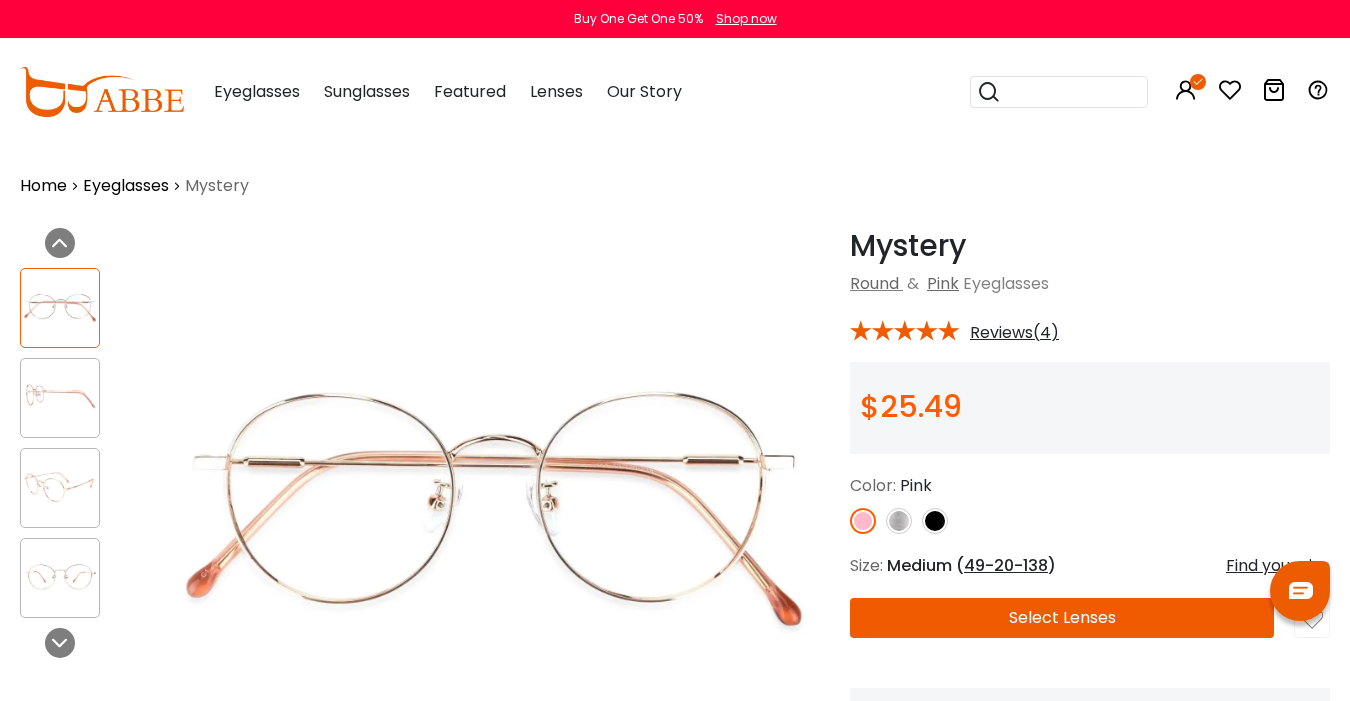 click at bounding box center [935, 521] 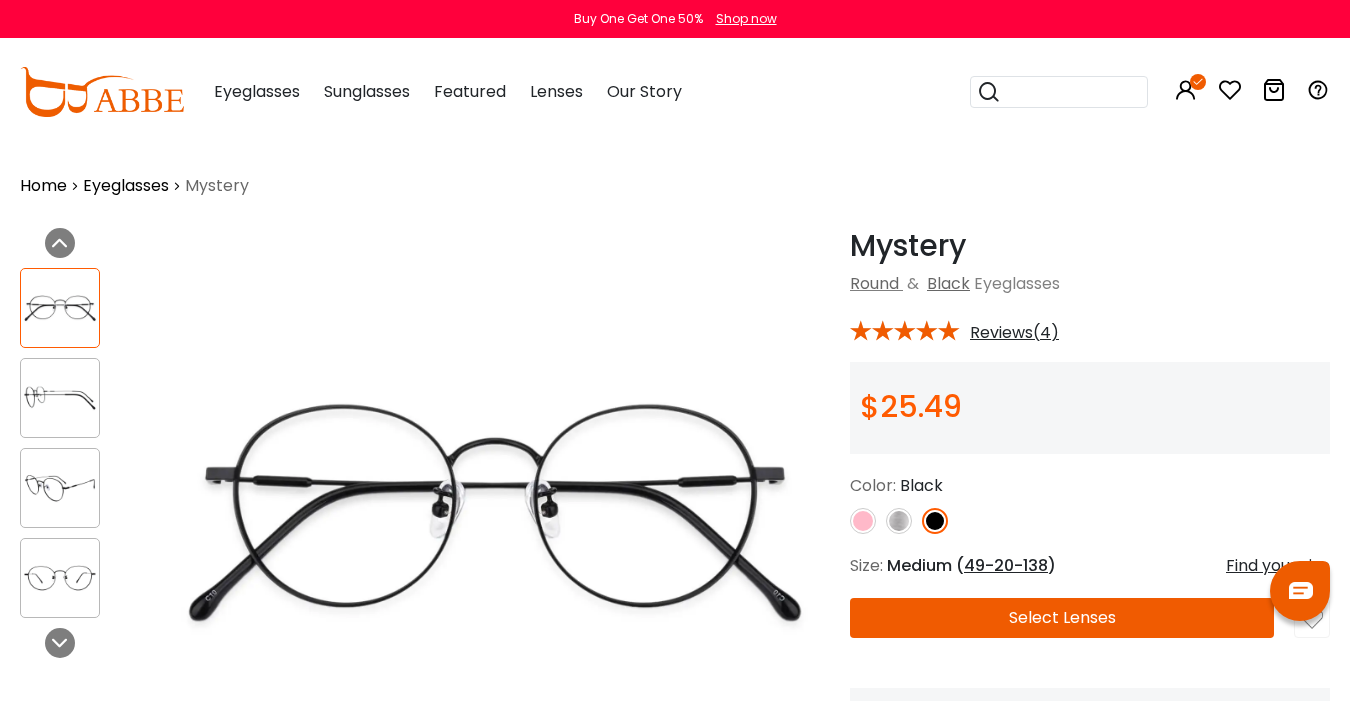 click at bounding box center (899, 521) 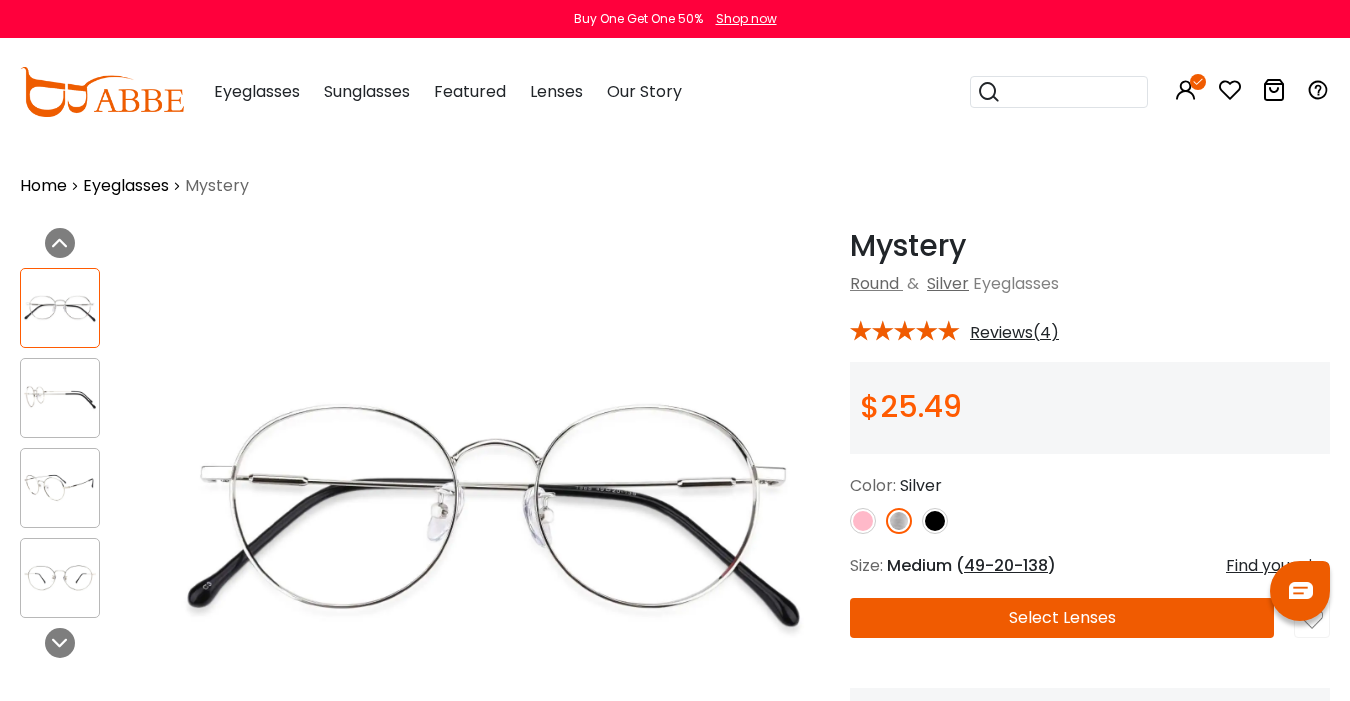 click at bounding box center [863, 521] 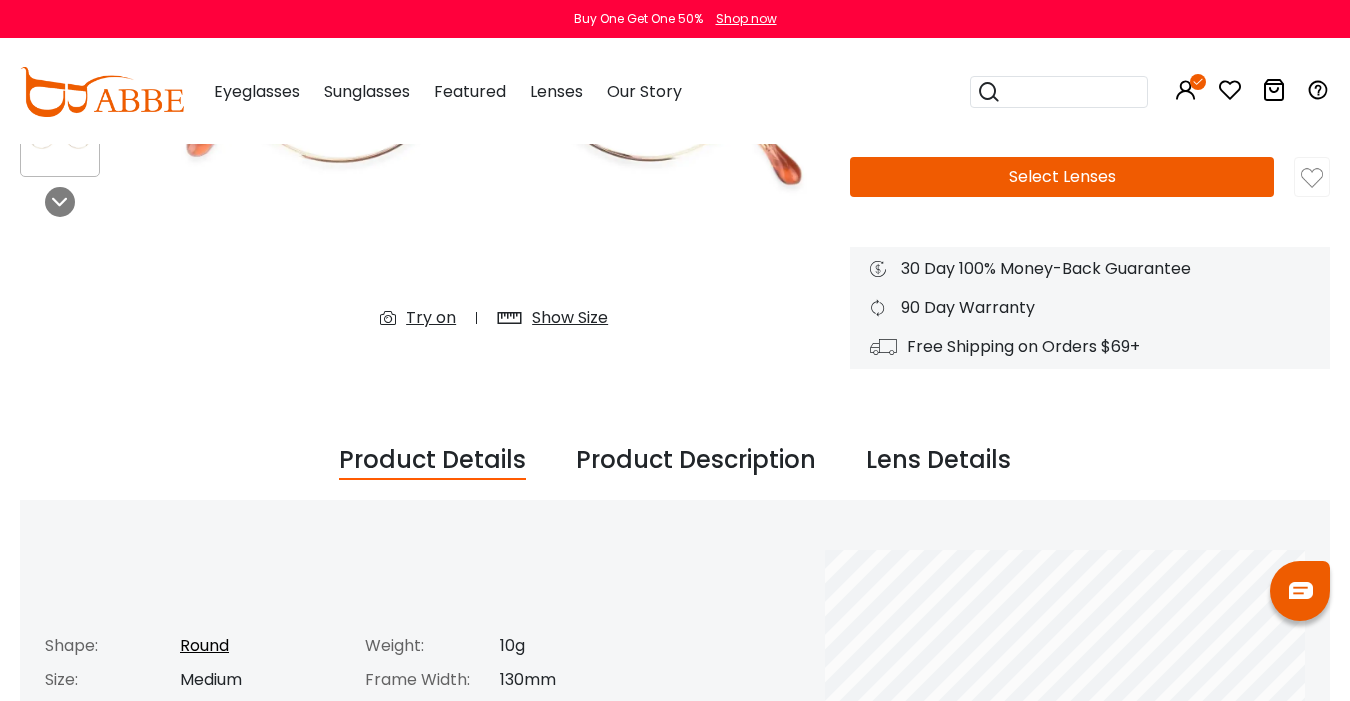scroll, scrollTop: 0, scrollLeft: 0, axis: both 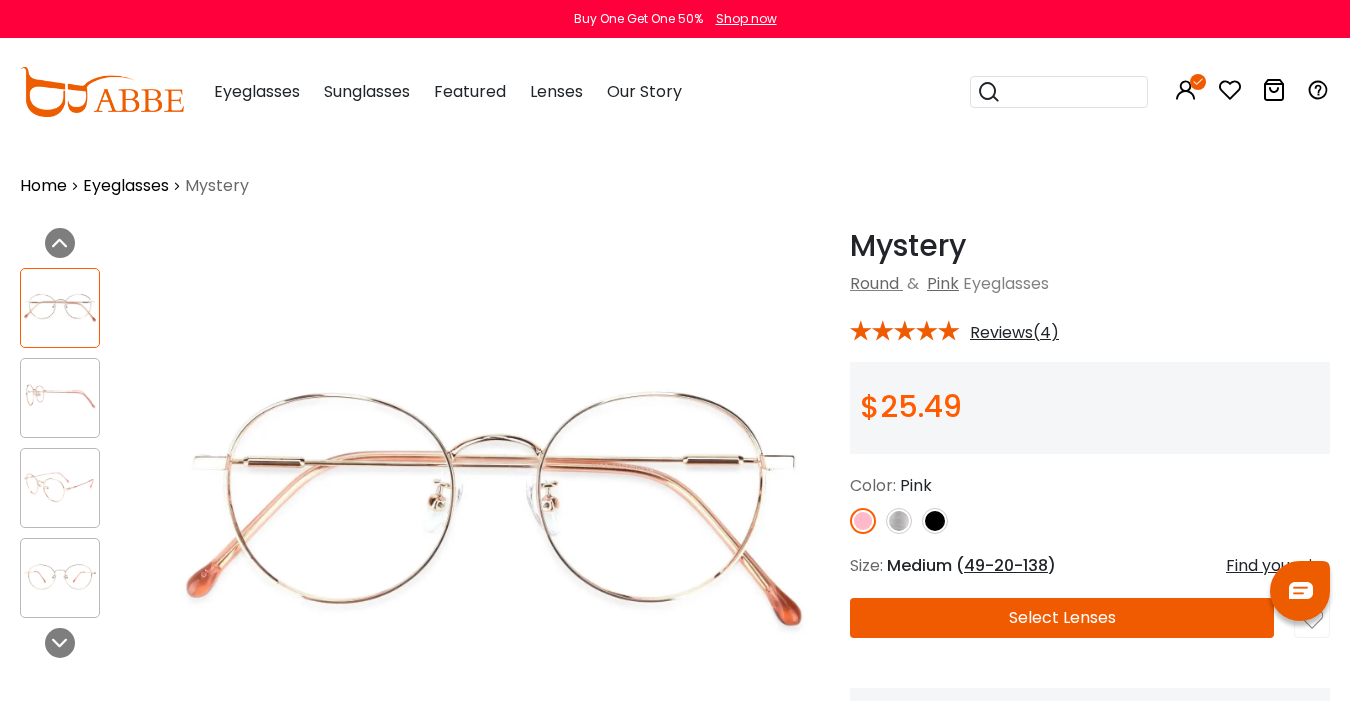 click at bounding box center (60, 398) 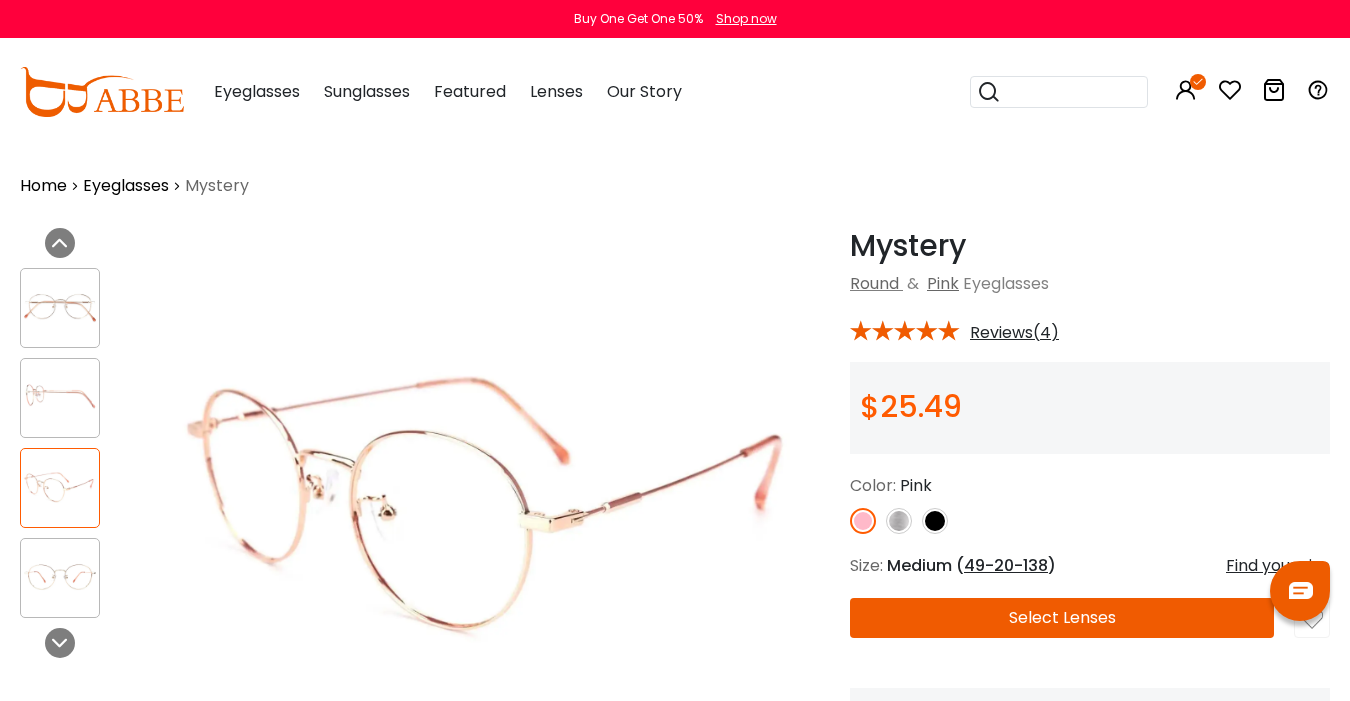 click at bounding box center [79, 443] 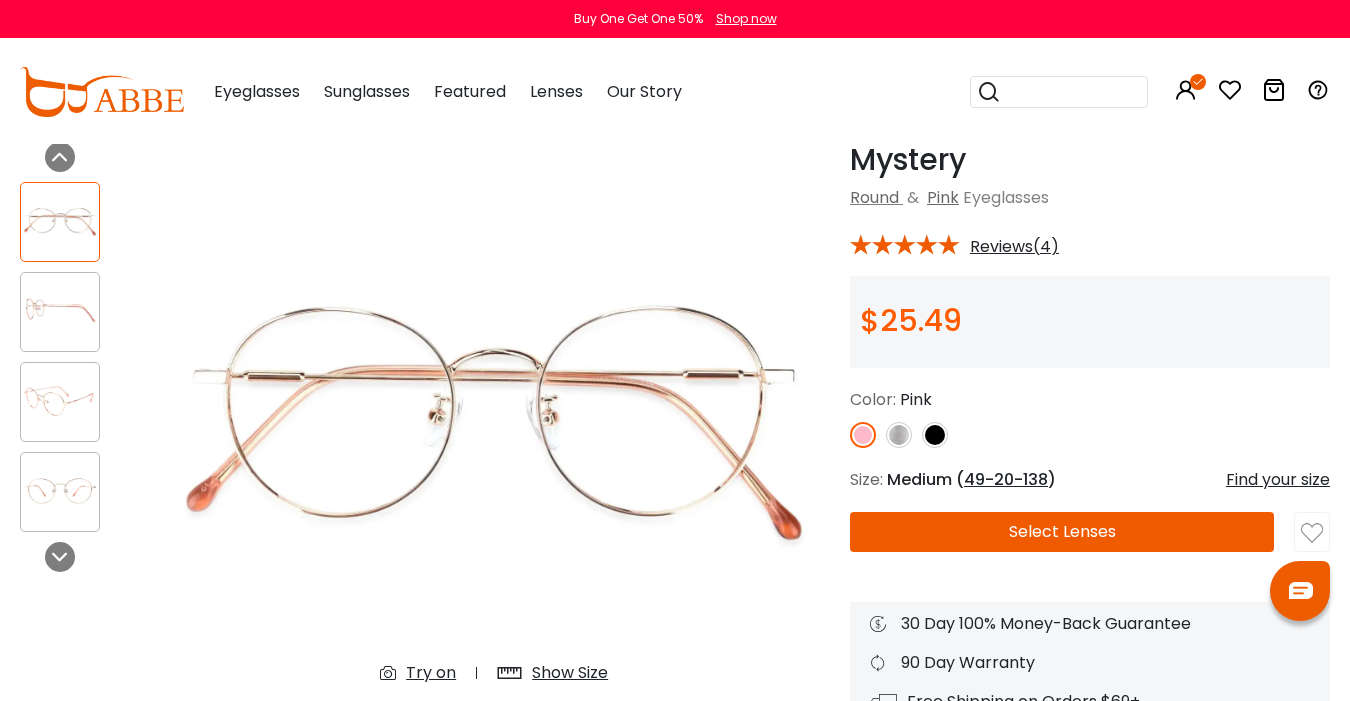 scroll, scrollTop: 84, scrollLeft: 0, axis: vertical 